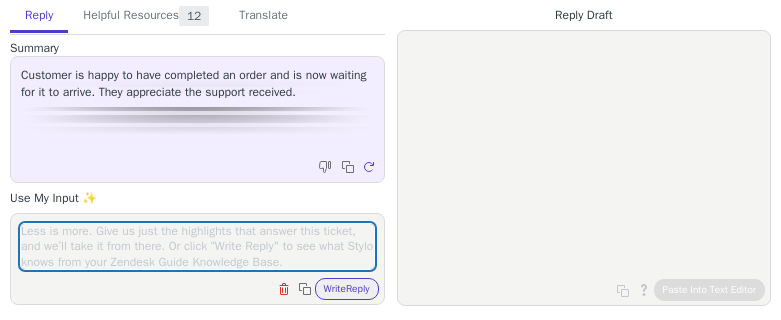 scroll, scrollTop: 0, scrollLeft: 0, axis: both 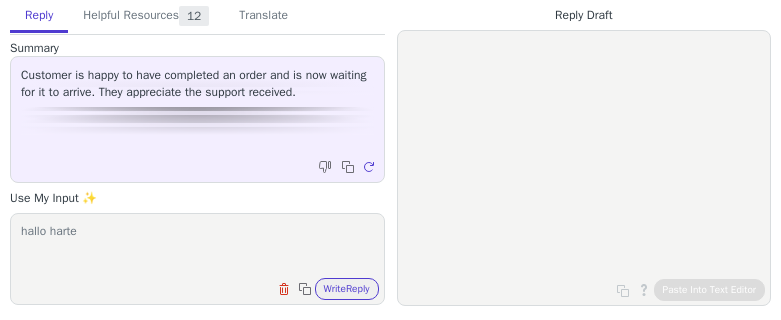 click on "hallo harte" at bounding box center (197, 246) 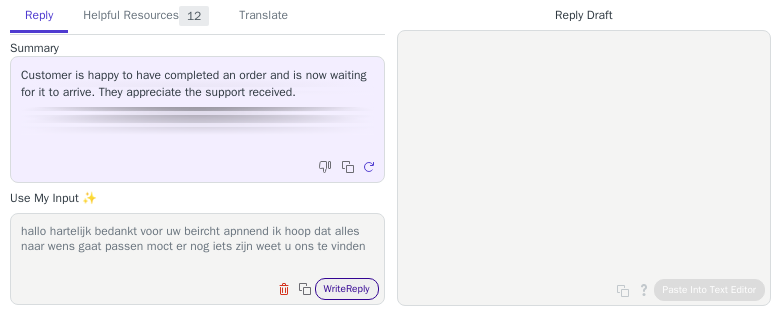 type on "hallo hartelijk bedankt voor uw beircht apnnend ik hoop dat alles naar wens gaat passen moct er nog iets zijn weet u ons te vinden" 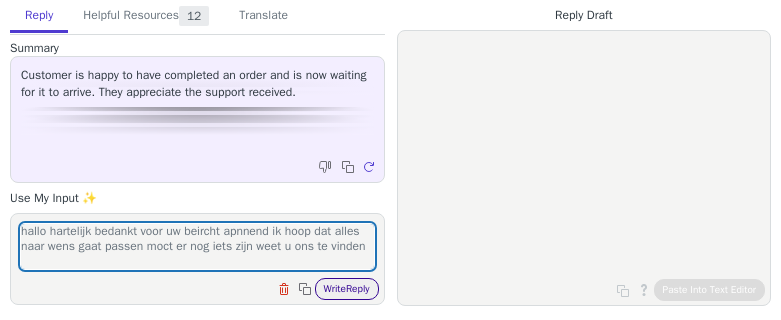 click on "Write  Reply" at bounding box center (347, 289) 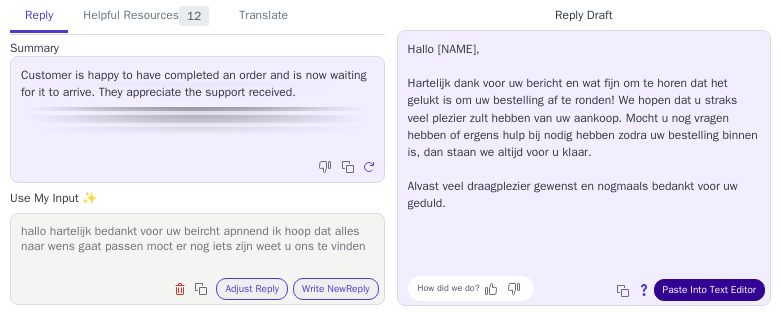 click on "Paste Into Text Editor" at bounding box center [709, 290] 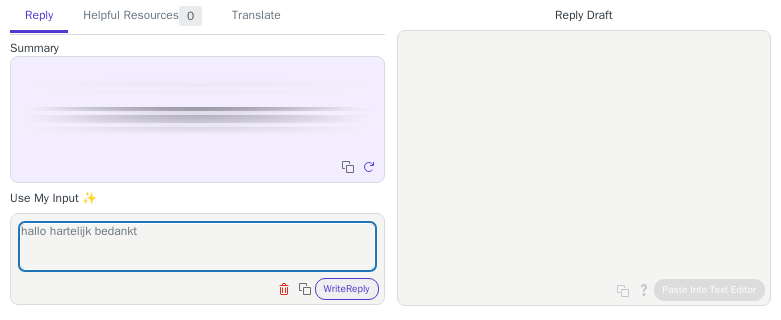 scroll, scrollTop: 0, scrollLeft: 0, axis: both 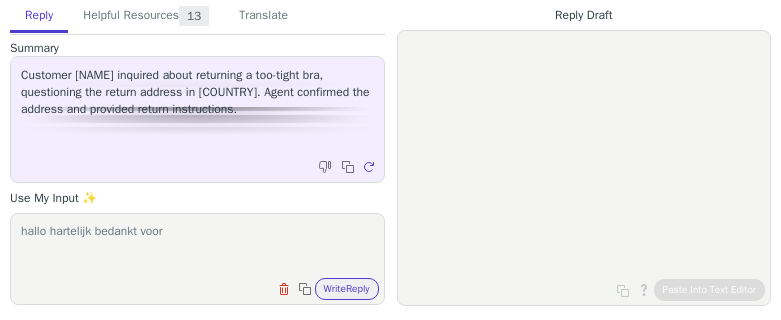 click on "hallo hartelijk bedankt voor uw bericht dat klopt omdat we verkopen in verschillende landn in de werlend is [COUNTRY] het dichtebij voor iedereen dus hier worden alle retouren gslaamed en veder gestuurd naar osns magazijn mocht u hulp nodig hebben met demaat hel" at bounding box center [197, 259] 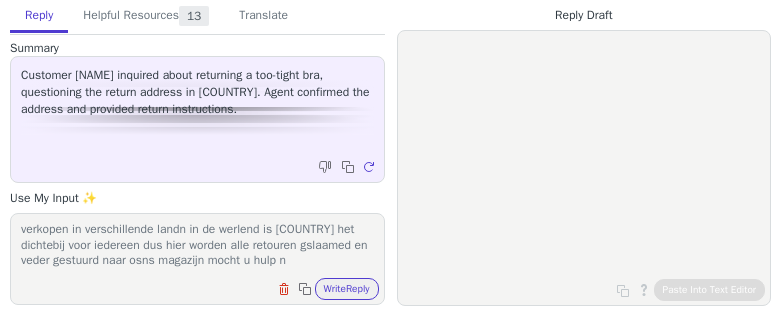 scroll, scrollTop: 32, scrollLeft: 0, axis: vertical 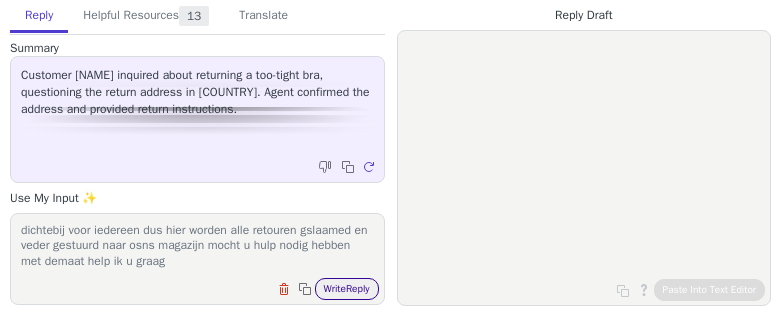 type on "hallo hartelijk bedankt voor uw bericht dat klopt omdat we verkopen in verschillende landn in de werlend is [COUNTRY] het dichtebij voor iedereen dus hier worden alle retouren gslaamed en veder gestuurd naar osns magazijn mocht u hulp nodig hebben met demaat help ik u graag" 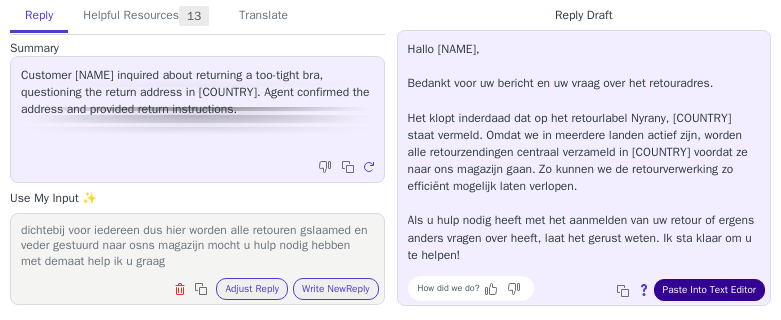 click on "Paste Into Text Editor" at bounding box center (709, 290) 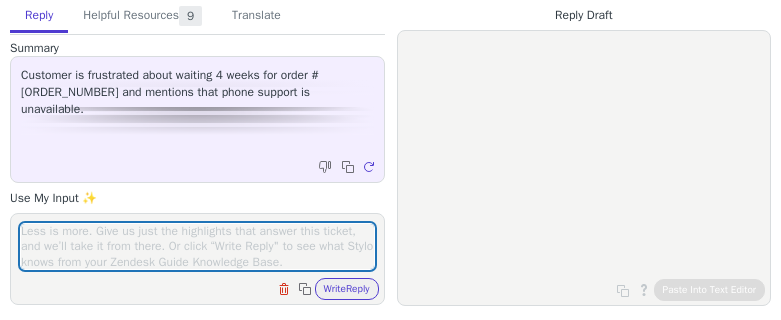 scroll, scrollTop: 0, scrollLeft: 0, axis: both 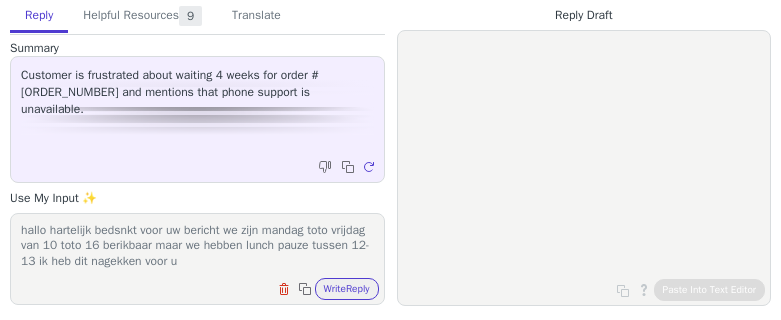 paste on ". Volgens PostNL is er geprobeerd om uw pakket op 26 [DATE] bij u te bezorgen. Omdat dit niet is gelukt, is het pakket naar een afhaalpunt gebracht." 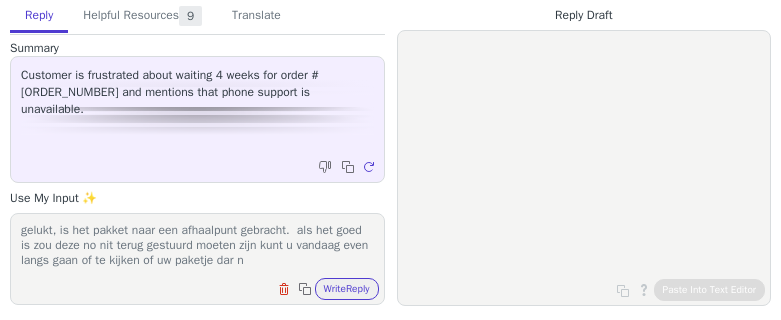 scroll, scrollTop: 79, scrollLeft: 0, axis: vertical 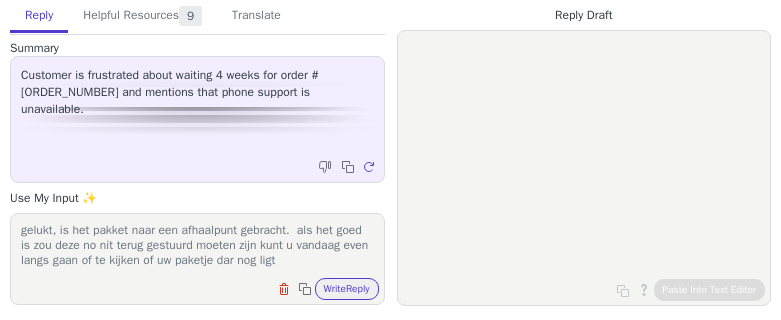 click on "hallo hartelijk bedsnkt voor uw bericht we zijn mandag toto vrijdag van 10 toto 16 berikbaar maar we hebben lunch pauze tussen 12-13 ik heb dit nagekken voor u . Volgens PostNL is er geprobeerd om uw pakket op 26 juni bij u te bezorgen. Omdat dit niet is gelukt, is het pakket naar een afhaalpunt gebracht.  als het goed is zou deze no nit terug gestuurd moeten zijn kunt u vandaag even langs gaan of te kijken of uw paketje dar nog ligt" at bounding box center (197, 246) 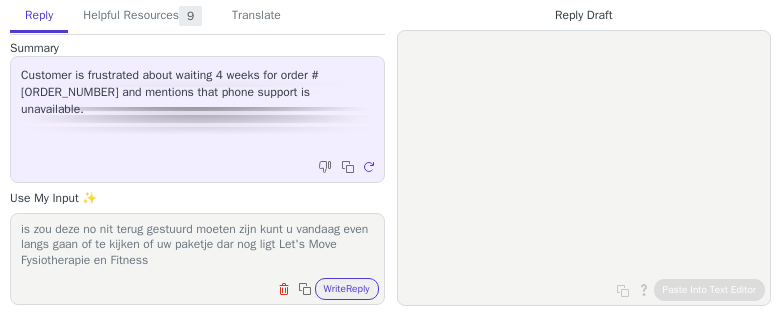 scroll, scrollTop: 140, scrollLeft: 0, axis: vertical 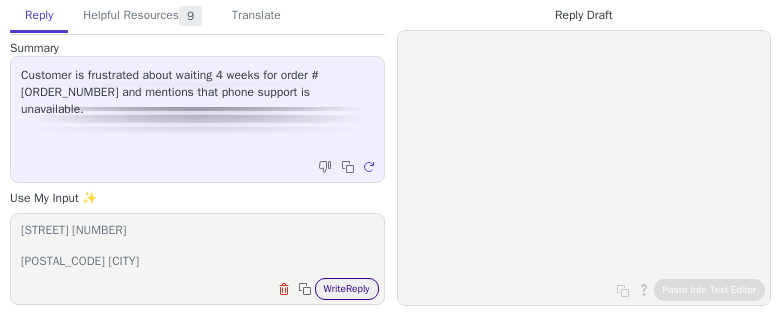 type on "hallo hartelijk bedsnkt voor uw bericht we zijn mandag toto vrijdag van 10 toto 16 berikbaar maar we hebben lunch pauze tussen 12-13 ik heb dit nagekken voor u . Volgens PostNL is er geprobeerd om uw pakket op 26 juni bij u te bezorgen. Omdat dit niet is gelukt, is het pakket naar een afhaalpunt gebracht.  als het goed is zou deze no nit terug gestuurd moeten zijn kunt u vandaag even langs gaan of te kijken of uw paketje dar nog ligt Let's Move Fysiotherapie en Fitness
Noorderstraat 159
9611AD SAPPEMEER" 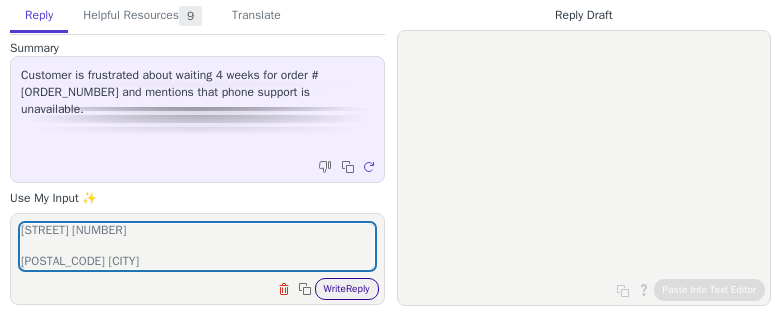 click on "Write  Reply" at bounding box center (347, 289) 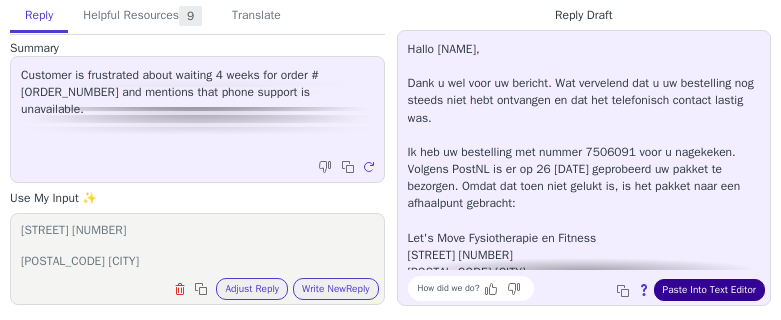 click on "Paste Into Text Editor" at bounding box center (709, 290) 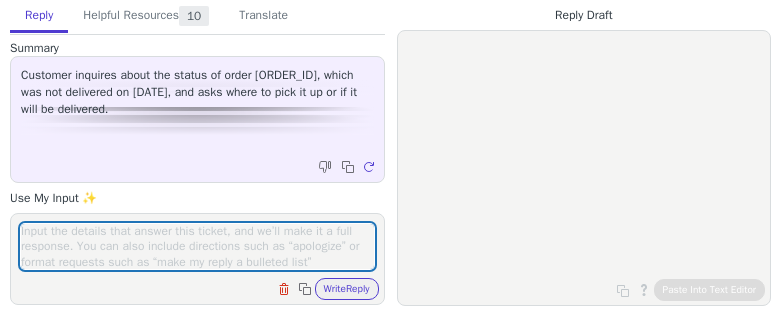 scroll, scrollTop: 0, scrollLeft: 0, axis: both 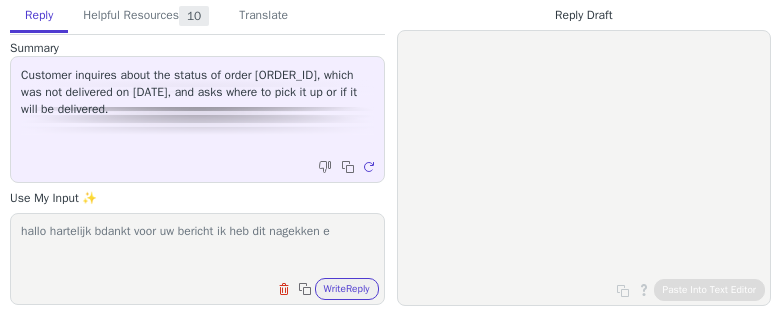 click on "hallo hartelijk bdankt voor uw bericht ik heb dit nagekken e Clear field Copy to clipboard Write  Reply" at bounding box center [197, 259] 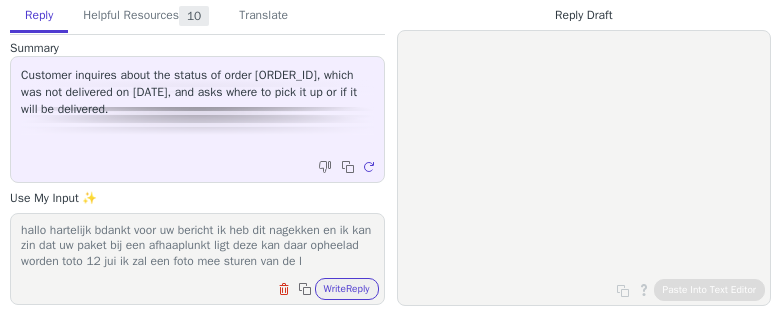 scroll, scrollTop: 17, scrollLeft: 0, axis: vertical 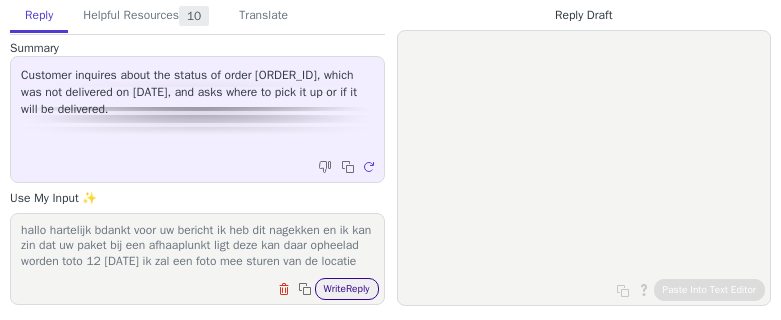 type on "hallo hartelijk bdankt voor uw bericht ik heb dit nagekken en ik kan zin dat uw paket bij een afhaaplunkt ligt deze kan daar opheelad worden toto 12 [DATE] ik zal een foto mee sturen van de locatie" 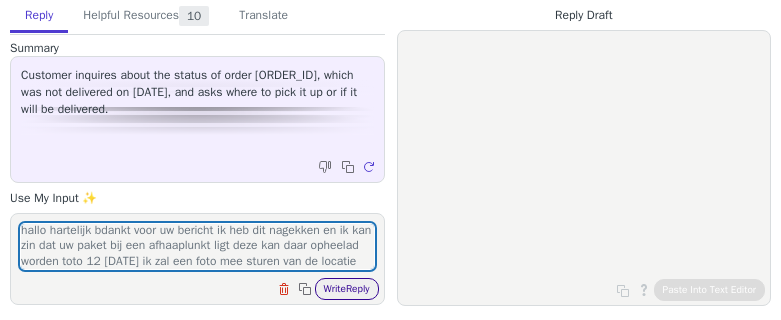 click on "Write  Reply" at bounding box center [347, 289] 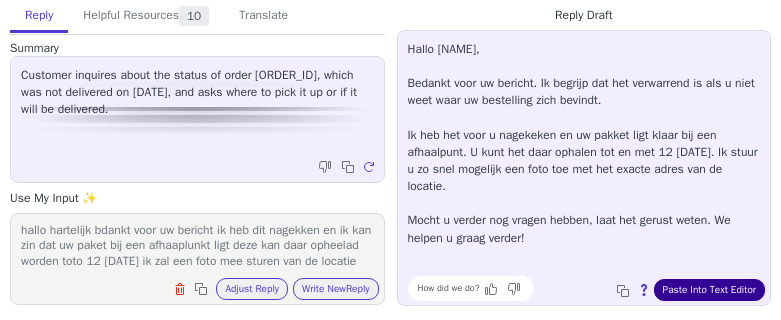 click on "Paste Into Text Editor" at bounding box center [709, 290] 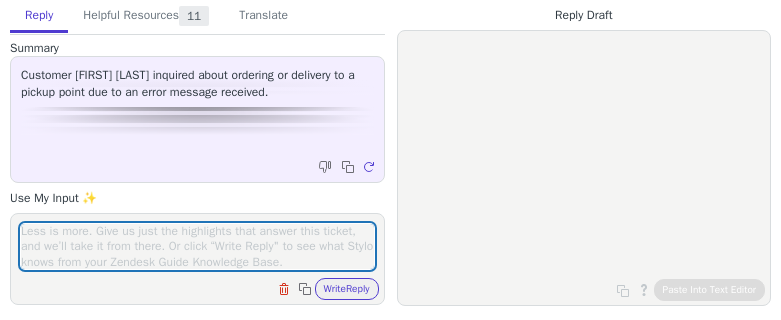 scroll, scrollTop: 0, scrollLeft: 0, axis: both 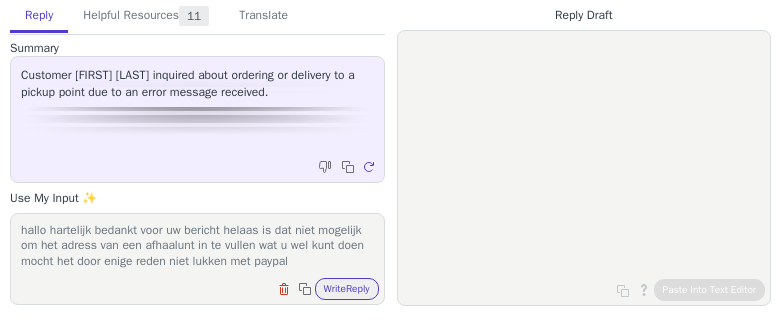 click on "hallo hartelijk bedankt voor uw bericht helaas is dat niet mogelijk om het adress van een afhaalunt in te vullen wat u wel kunt doen mocht het door enige reden niet lukken met paypal" at bounding box center (197, 246) 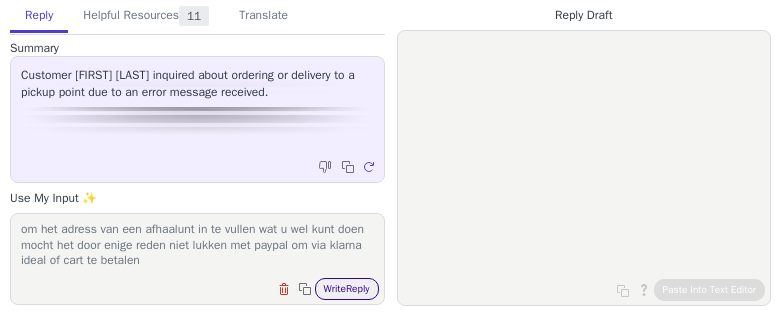 type on "hallo hartelijk bedankt voor uw bericht helaas is dat niet mogelijk om het adress van een afhaalunt in te vullen wat u wel kunt doen mocht het door enige reden niet lukken met paypal om via klarna ideal of cart te betalen" 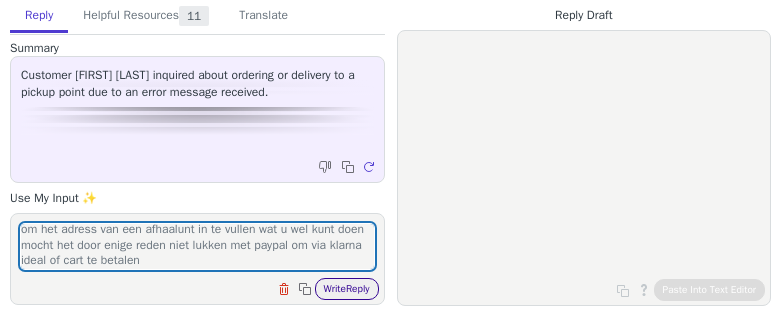 click on "Write  Reply" at bounding box center [347, 289] 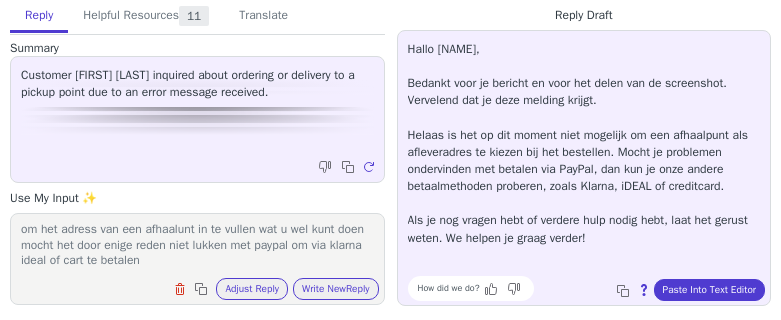 click on "Hallo [FIRST], Bedankt voor je bericht en voor het delen van de screenshot. Vervelend dat je deze melding krijgt. Helaas is het op dit moment niet mogelijk om een afhaalpunt als afleveradres te kiezen bij het bestellen. Mocht je problemen ondervinden met betalen via PayPal, dan kun je onze andere betaalmethoden proberen, zoals Klarna, iDEAL of creditcard. Als je nog vragen hebt of verdere hulp nodig hebt, laat het gerust weten. We helpen je graag verder!" at bounding box center (584, 144) 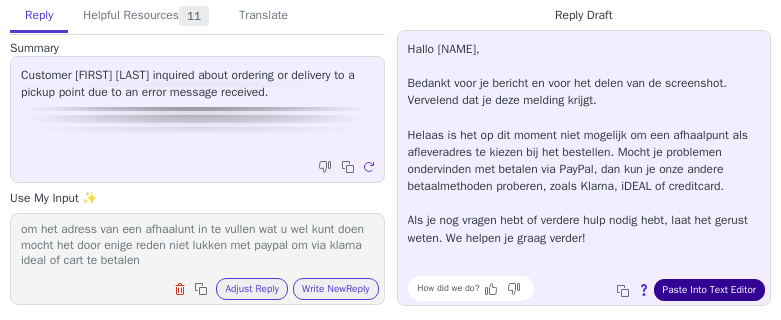 click on "Paste Into Text Editor" at bounding box center [709, 290] 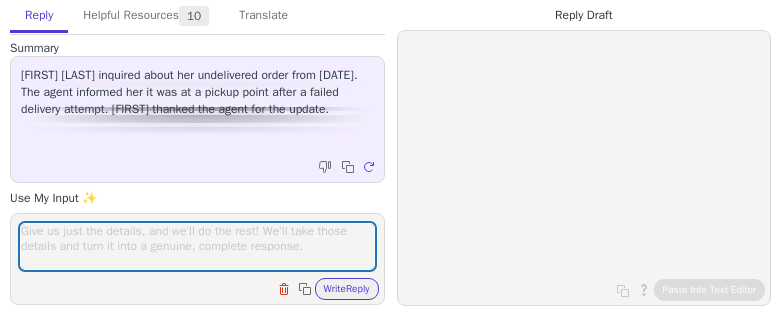 scroll, scrollTop: 0, scrollLeft: 0, axis: both 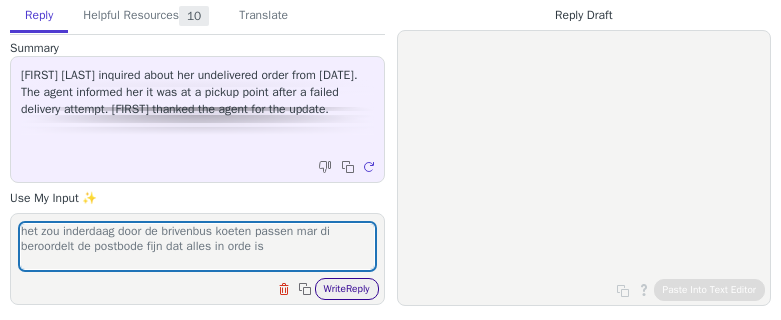 type on "het zou inderdaag door de brivenbus koeten passen mar di beroordelt de postbode fijn dat alles in orde is" 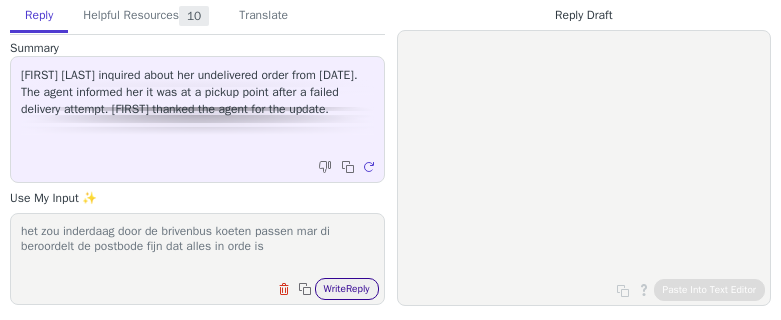 click on "Write  Reply" at bounding box center [347, 289] 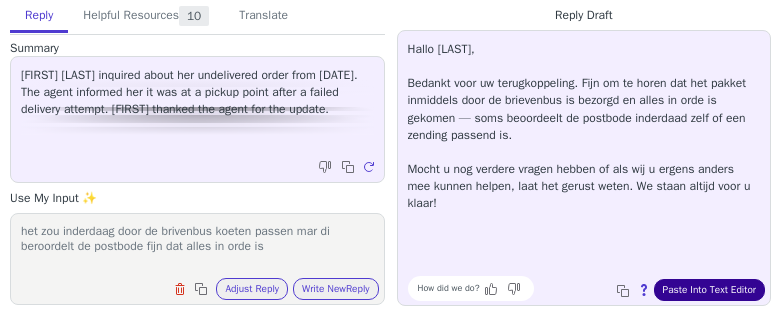 click on "Paste Into Text Editor" at bounding box center (709, 290) 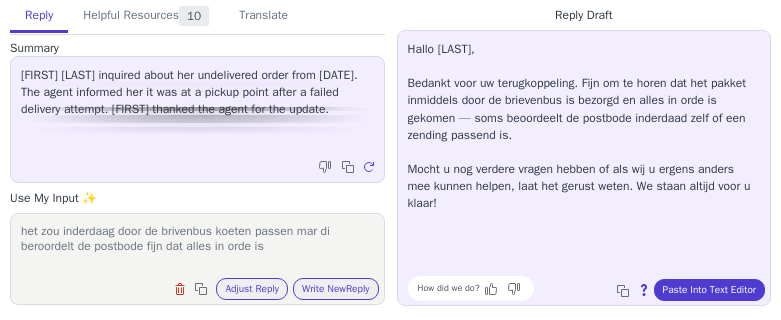 drag, startPoint x: 19, startPoint y: 235, endPoint x: 146, endPoint y: 242, distance: 127.192764 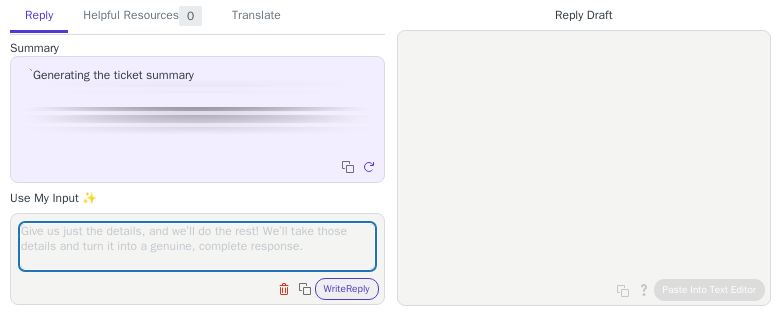 scroll, scrollTop: 0, scrollLeft: 0, axis: both 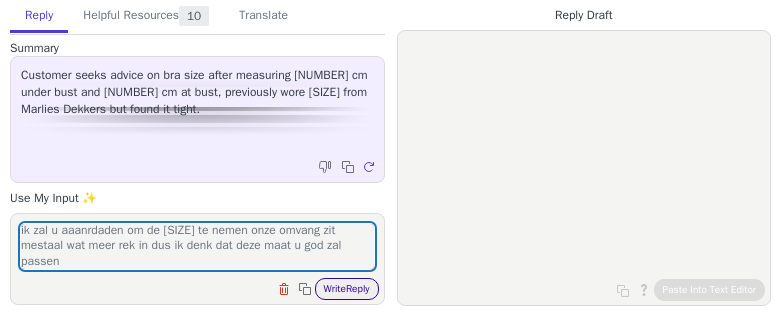 type on "ik zal u aaanrdaden om de 85 c te nemen onze omvang zit mestaal wat meer rek in dus ik denk dat deze maat u god zal passen" 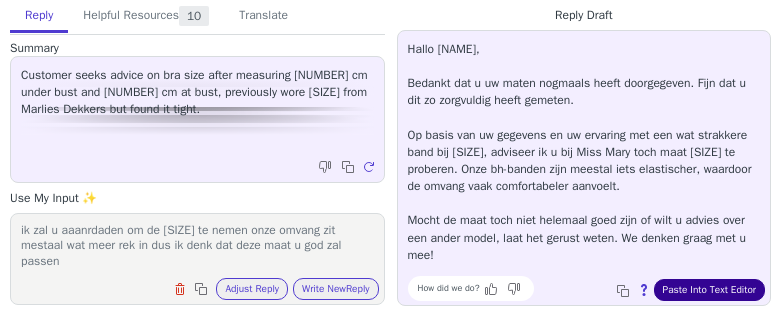 click on "Paste Into Text Editor" at bounding box center (709, 290) 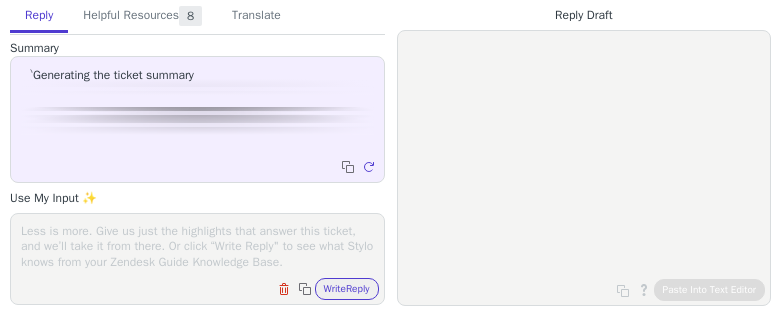 scroll, scrollTop: 0, scrollLeft: 0, axis: both 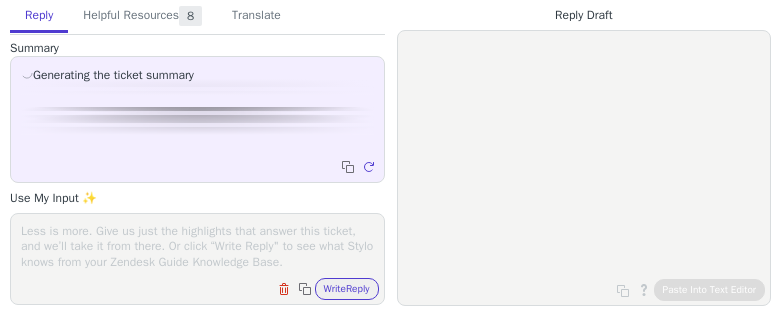 click at bounding box center (197, 246) 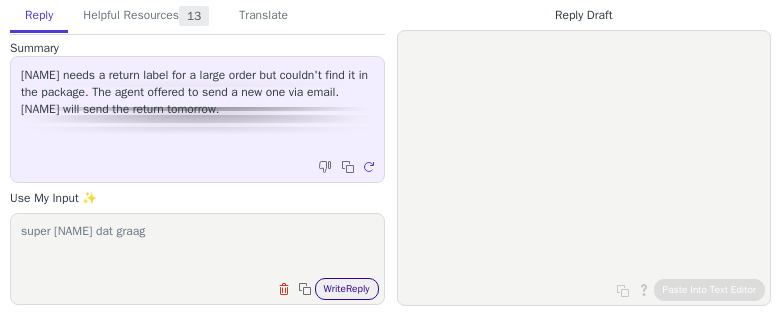 type on "super [NAME] dat graag" 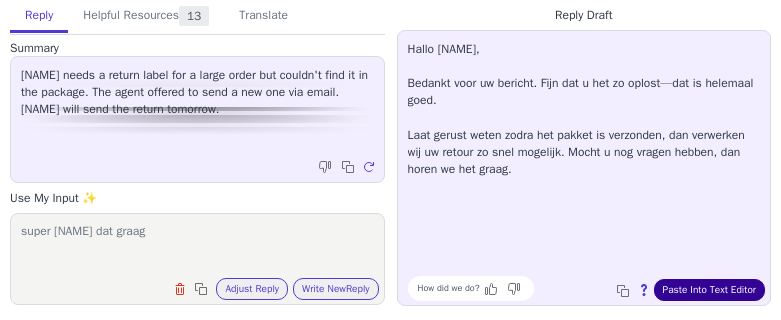 click on "Paste Into Text Editor" at bounding box center [709, 290] 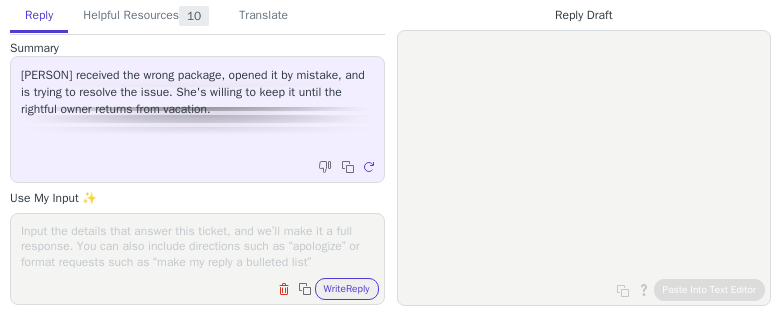 scroll, scrollTop: 0, scrollLeft: 0, axis: both 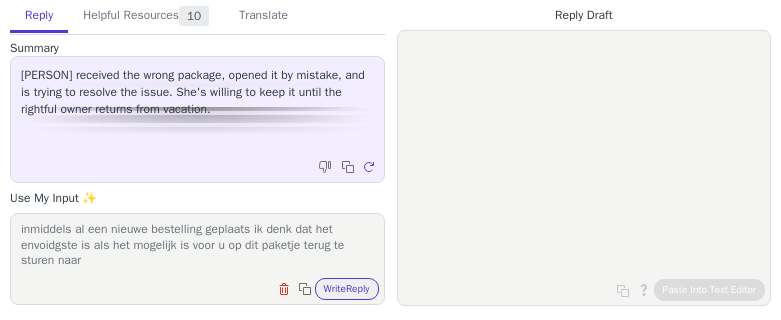 click on "hallo ben ik weer de mevrouw heeft mij opgebeld en ze heeft inmiddels al een nieuwe bestelling geplaats ik denk dat het envoidgste is als het mogelijk is voor u op dit paketje terug te sturen naar" at bounding box center (197, 246) 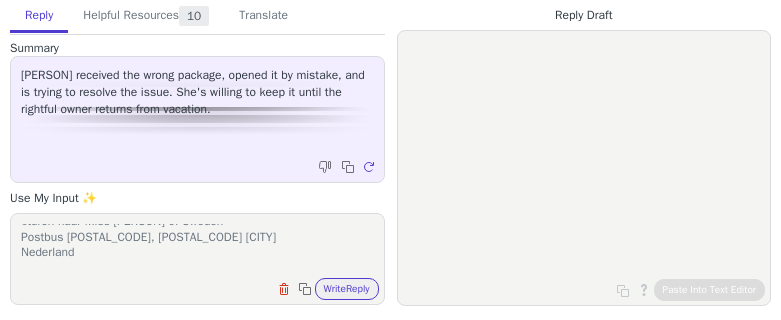 scroll, scrollTop: 0, scrollLeft: 0, axis: both 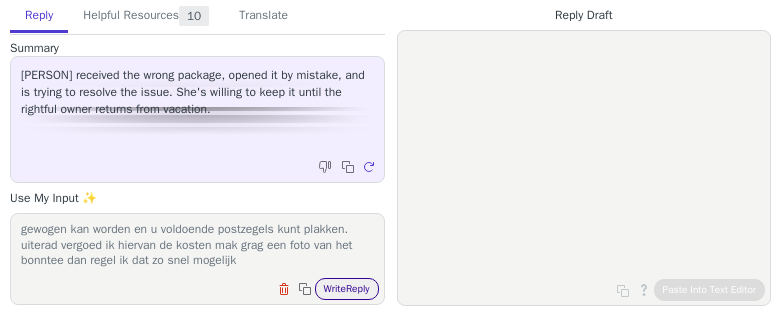 drag, startPoint x: 20, startPoint y: 231, endPoint x: 354, endPoint y: 292, distance: 339.52466 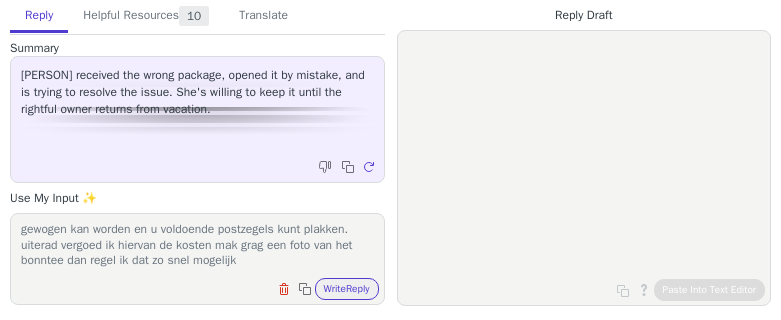 type on "hallo ben ik weer de mevrouw heeft mij opgebeld en ze heeft inmiddels al een nieuwe bestelling geplaats ik denk dat het envoidgste is als het mogelijk is voor u op dit paketje terug te sturen naar Miss Mary of Sweden
Postbus 9710
5602 LS Eindhoven
Nederland
Breng het pakket vervolgens naar een postpunt, zodat het daar gewogen kan worden en u voldoende postzegels kunt plakken. uiterad vergoed ik hiervan de kosten mak grag een foto van het bonntee dan regel ik dat zo snel mogelijk" 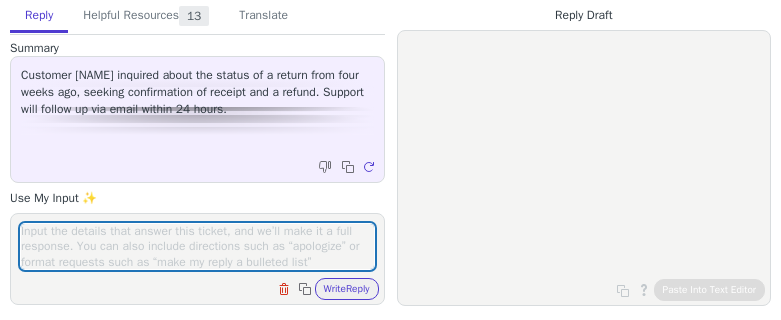 scroll, scrollTop: 0, scrollLeft: 0, axis: both 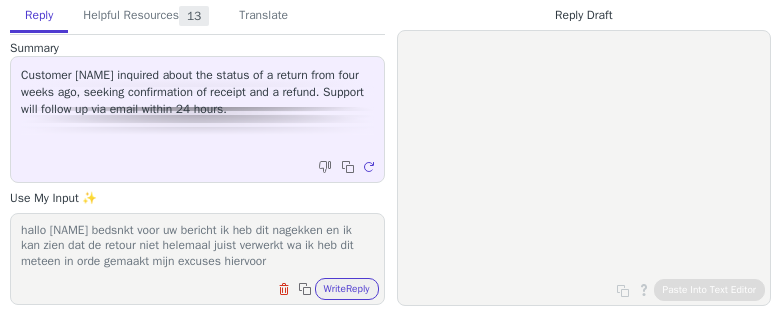 paste on "Afhankelijk van de door u gekozen betaalwijze, wordt het geld teruggestort of de factuur aangepast. Dit proces duurt ongeveer 2 tot 4 werkdagen." 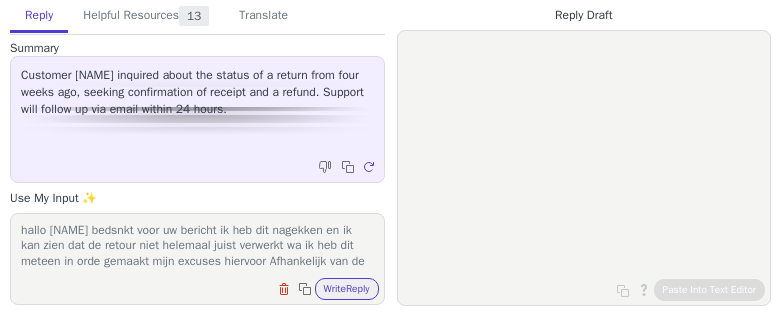 scroll, scrollTop: 48, scrollLeft: 0, axis: vertical 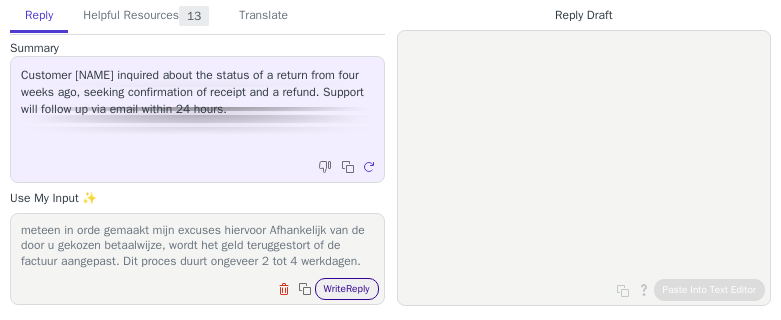 type on "hallo [NAME] bedsnkt voor uw bericht ik heb dit nagekken en ik kan zien dat de retour niet helemaal juist verwerkt wa ik heb dit meteen in orde gemaakt mijn excuses hiervoor Afhankelijk van de door u gekozen betaalwijze, wordt het geld teruggestort of de factuur aangepast. Dit proces duurt ongeveer 2 tot 4 werkdagen." 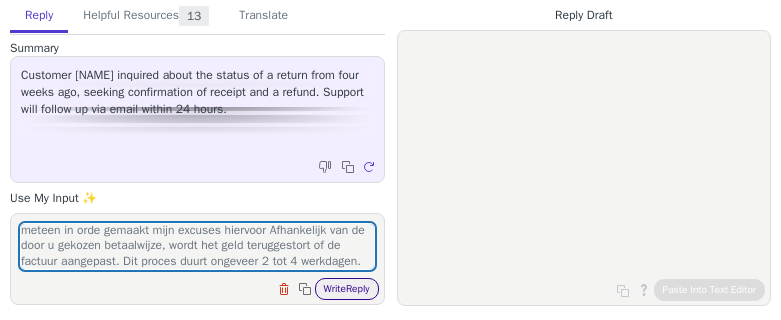 click on "Write  Reply" at bounding box center [347, 289] 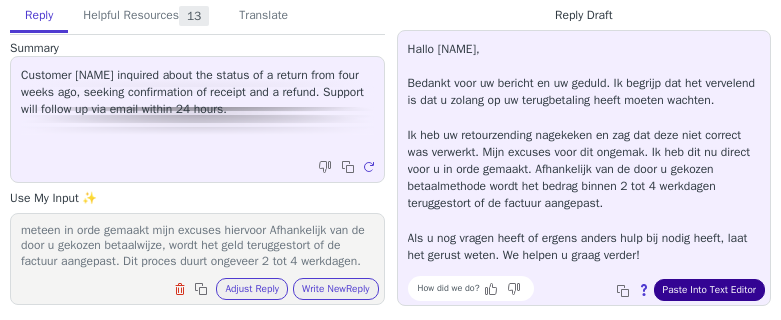 click on "Paste Into Text Editor" at bounding box center (709, 290) 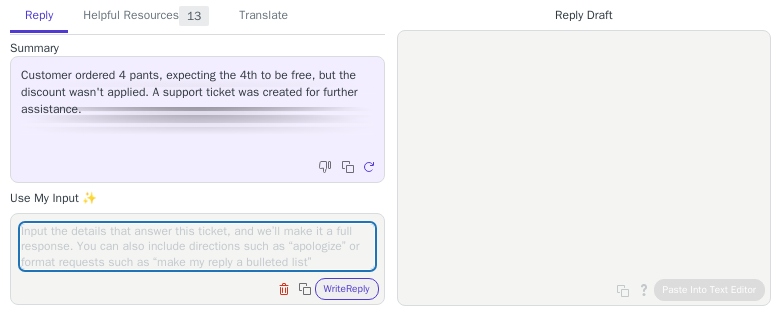scroll, scrollTop: 0, scrollLeft: 0, axis: both 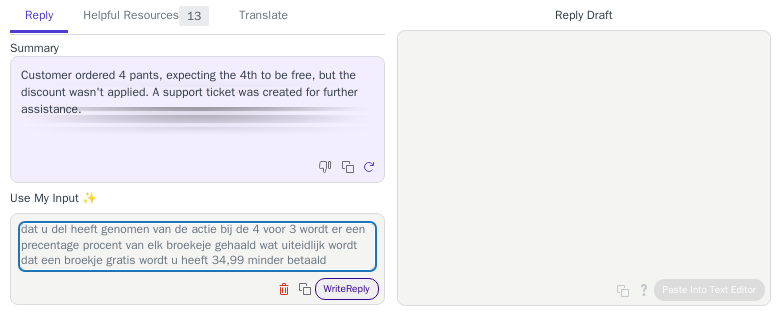 type on "hallo hartelijk bednk voor uw bericht ik heb dit nagekken en ik zie dat u del heeft genomen van de actie bij de 4 voor 3 wordt er een precentage procent van elk broekeje gehaald wat uiteidlijk wordt dat een broekje gratis wordt u heeft 34,99 minder betaald" 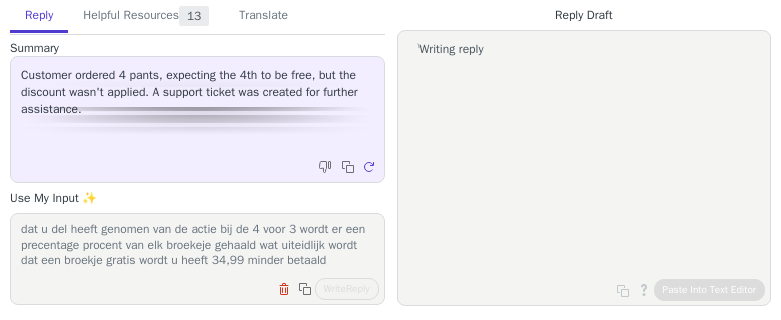 click on "hallo hartelijk bednk voor uw bericht ik heb dit nagekken en ik zie dat u del heeft genomen van de actie bij de 4 voor 3 wordt er een precentage procent van elk broekeje gehaald wat uiteidlijk wordt dat een broekje gratis wordt u heeft 34,99 minder betaald" at bounding box center (197, 246) 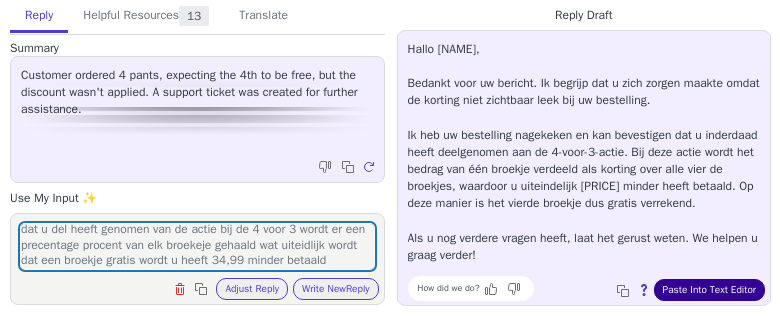 click on "Paste Into Text Editor" at bounding box center [709, 290] 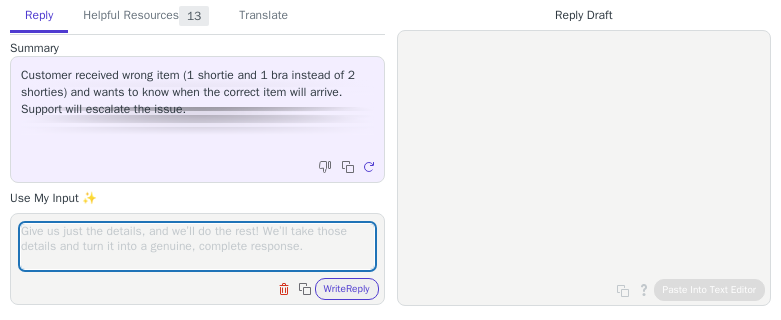 scroll, scrollTop: 0, scrollLeft: 0, axis: both 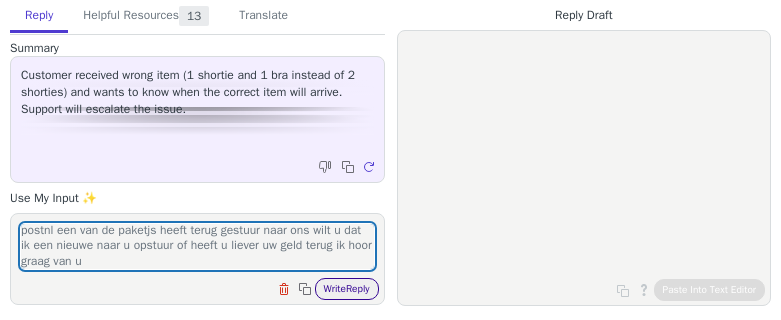 type on "hallo hartelij bedankt voor uw beriht ik heb dit nagekken en ik lan zin dt uw bestelling in 2 paketjes vertuurs is echter zie ik dat postnl een van de paketjs heeft terug gestuur naar ons wilt u dat ik een nieuwe naar u opstuur of heeft u liever uw geld terug ik hoor graag van u" 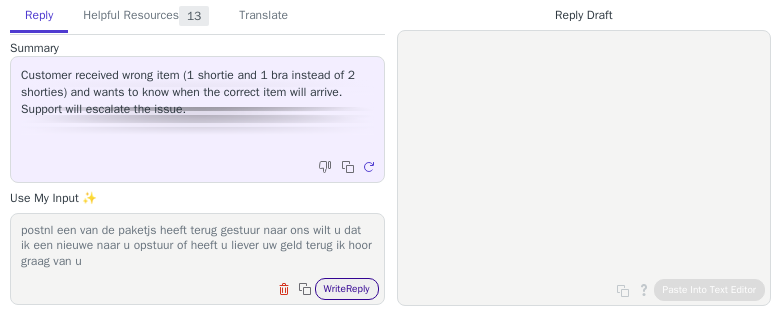 click on "Write  Reply" at bounding box center [347, 289] 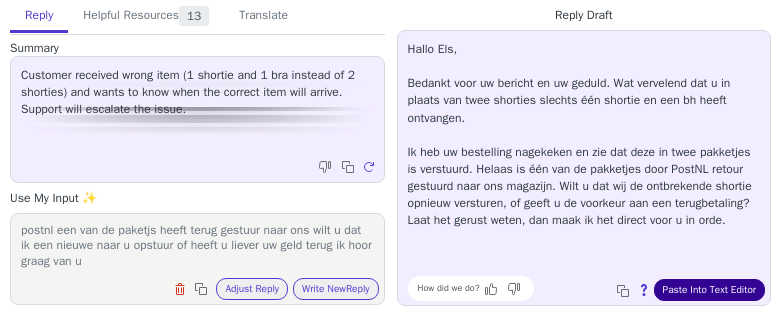click on "Paste Into Text Editor" at bounding box center (709, 290) 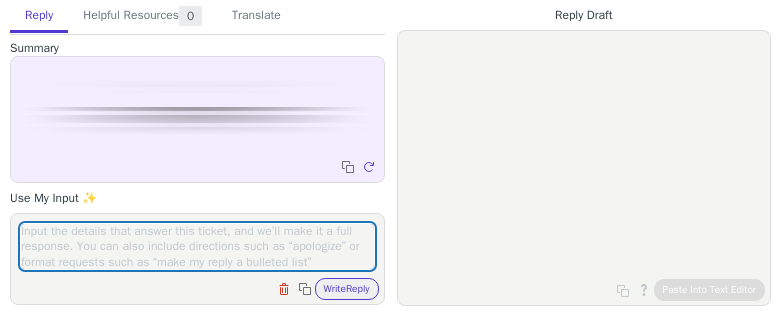 click at bounding box center [197, 246] 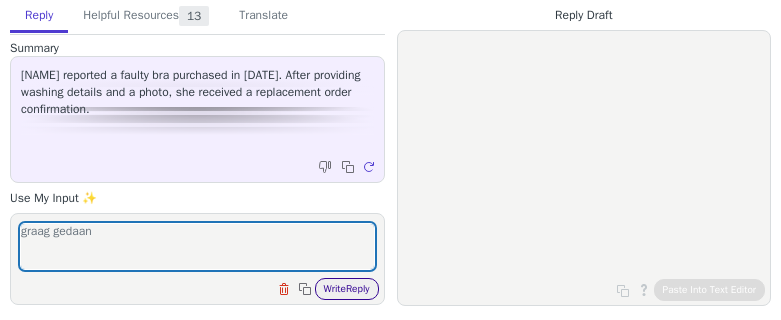 type on "graag gedaan" 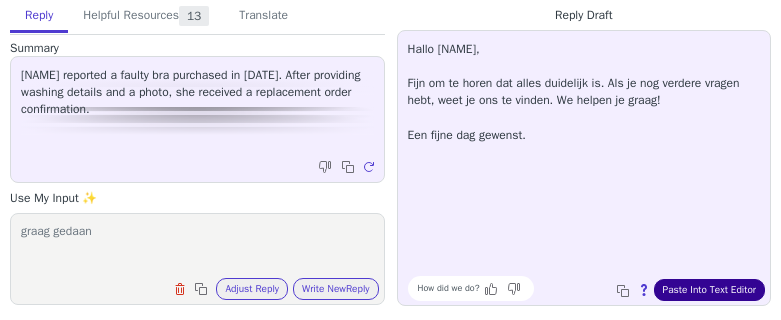 click on "Paste Into Text Editor" at bounding box center [709, 290] 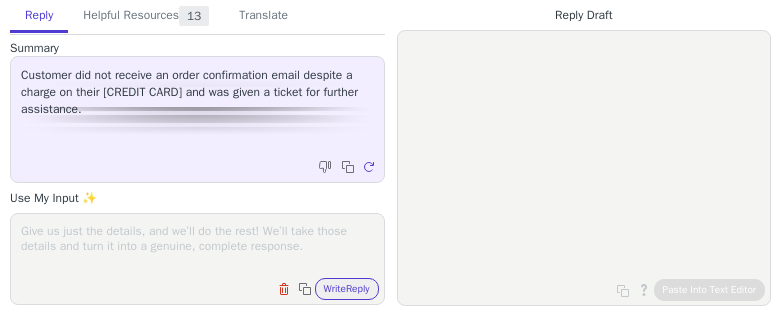 scroll, scrollTop: 0, scrollLeft: 0, axis: both 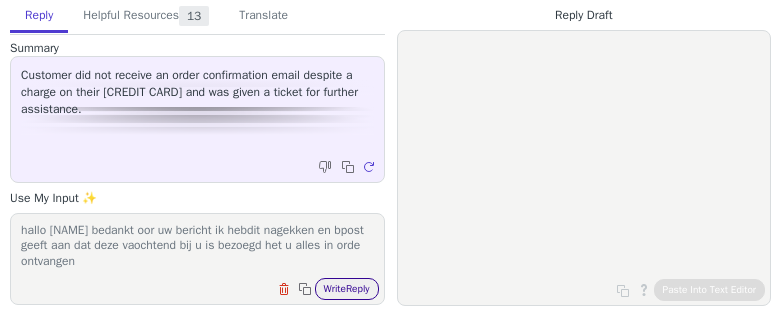 type on "hallo [NAME] bedankt oor uw bericht ik hebdit nagekken en bpost geeft aan dat deze vaochtend bij u is bezoegd het u alles in orde ontvangen" 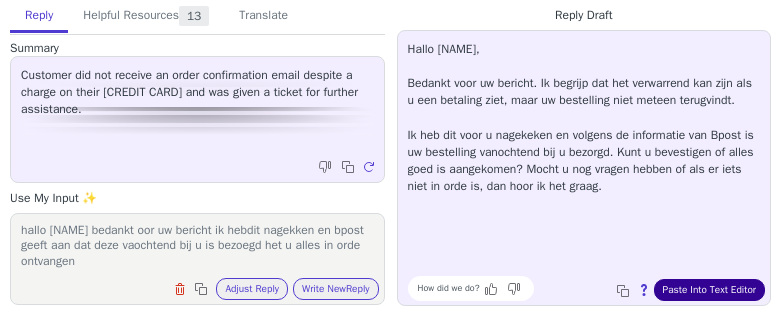 click on "Paste Into Text Editor" at bounding box center (709, 290) 